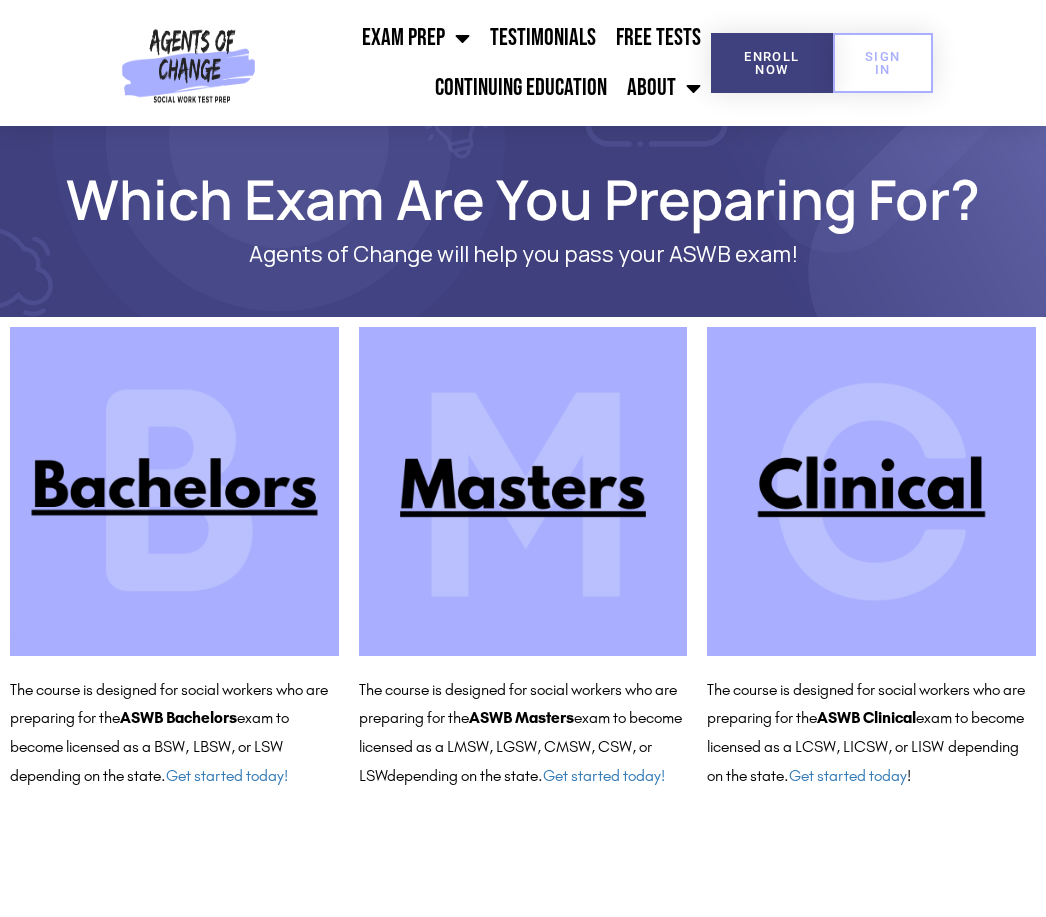 scroll, scrollTop: 119, scrollLeft: 0, axis: vertical 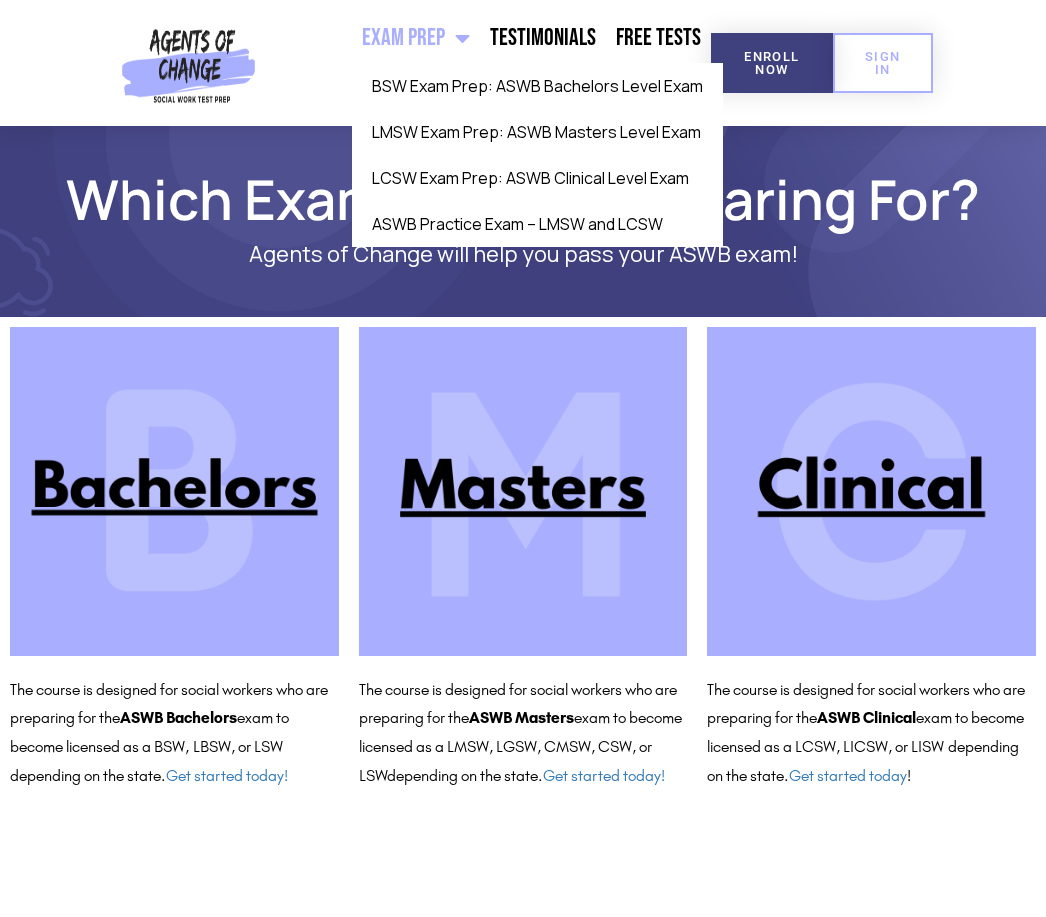click on "LMSW Exam Prep: ASWB Masters Level Exam" 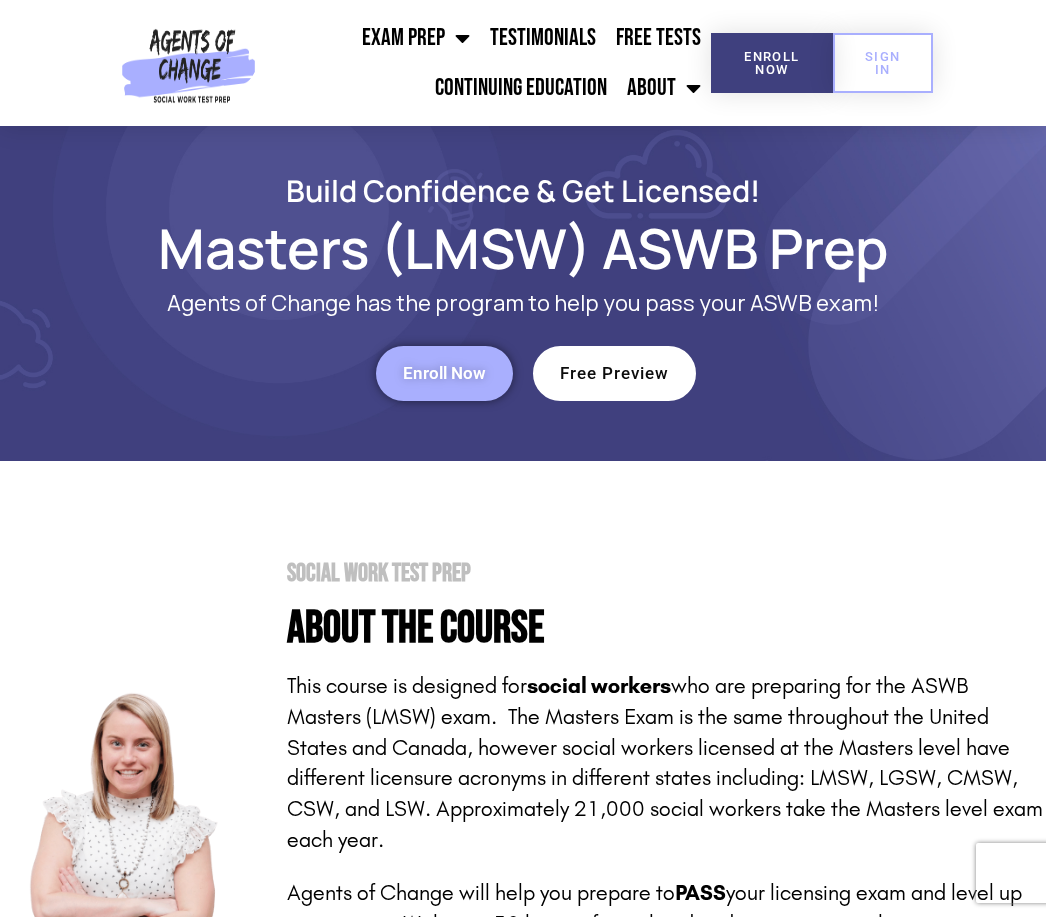 scroll, scrollTop: 0, scrollLeft: 0, axis: both 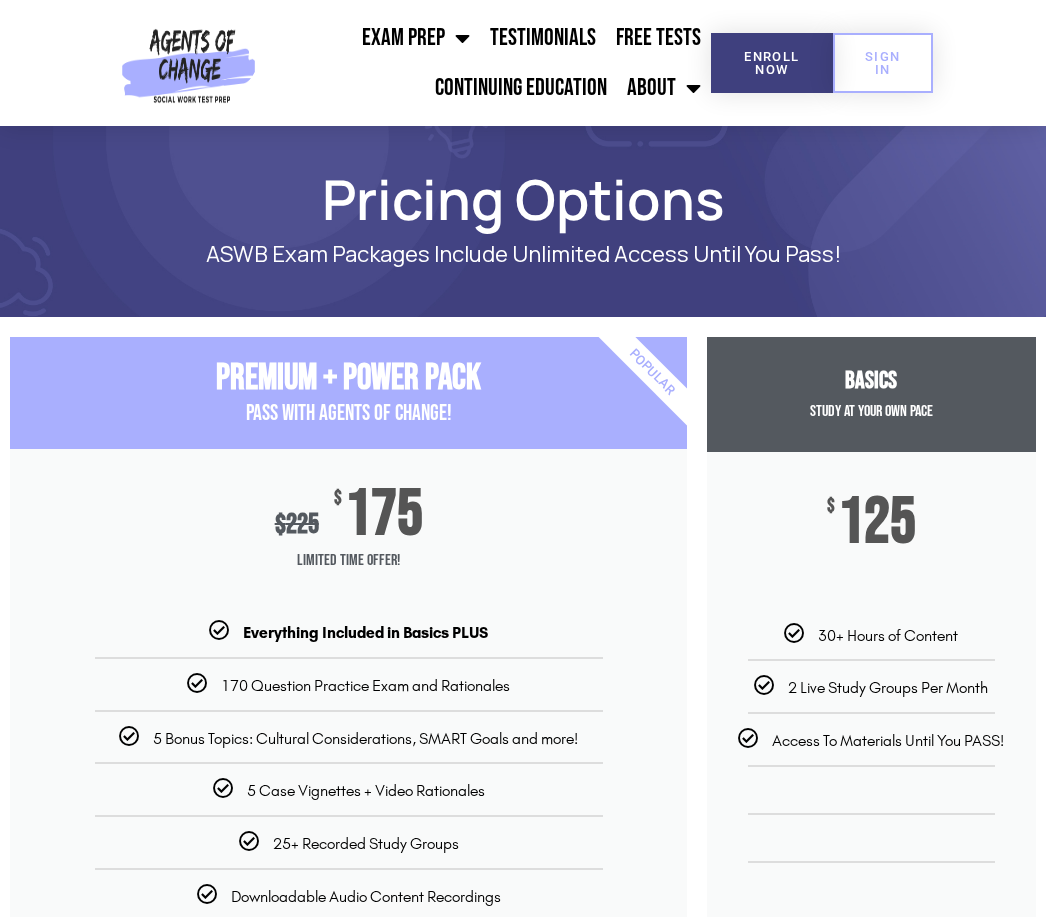 click on "Testimonials" 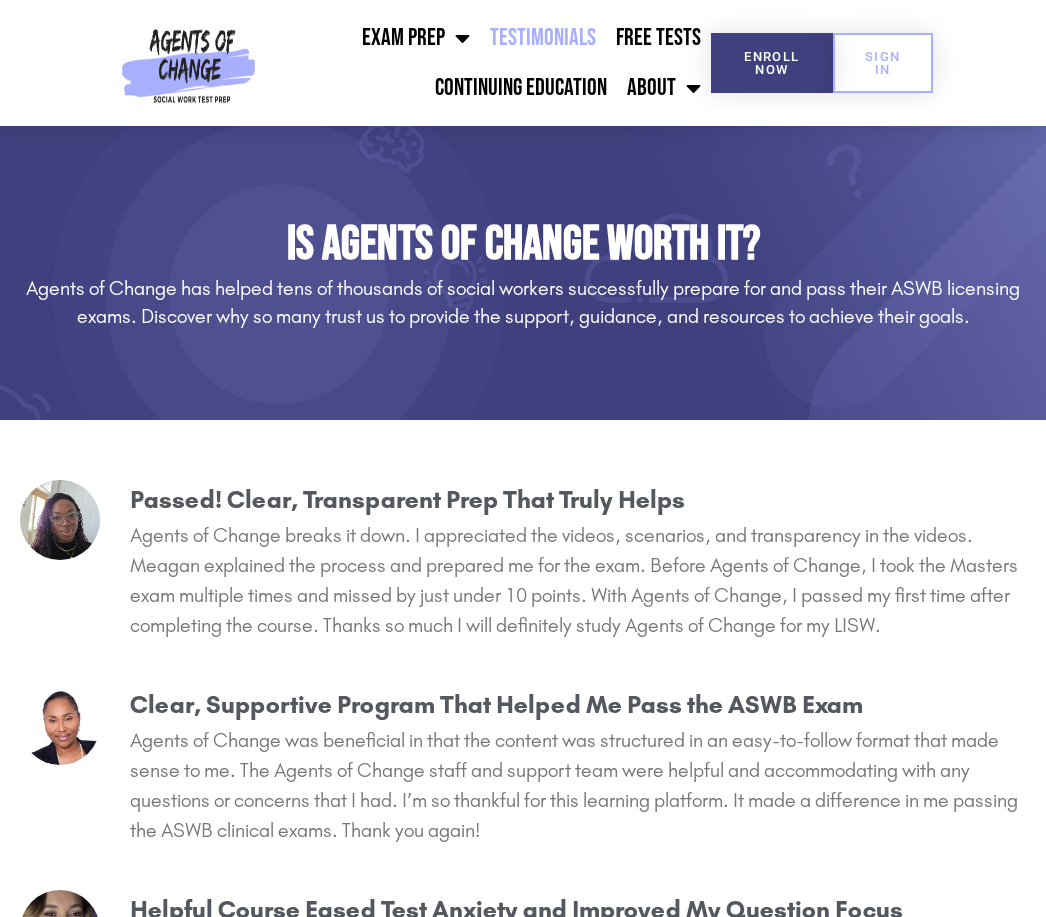 scroll, scrollTop: 0, scrollLeft: 0, axis: both 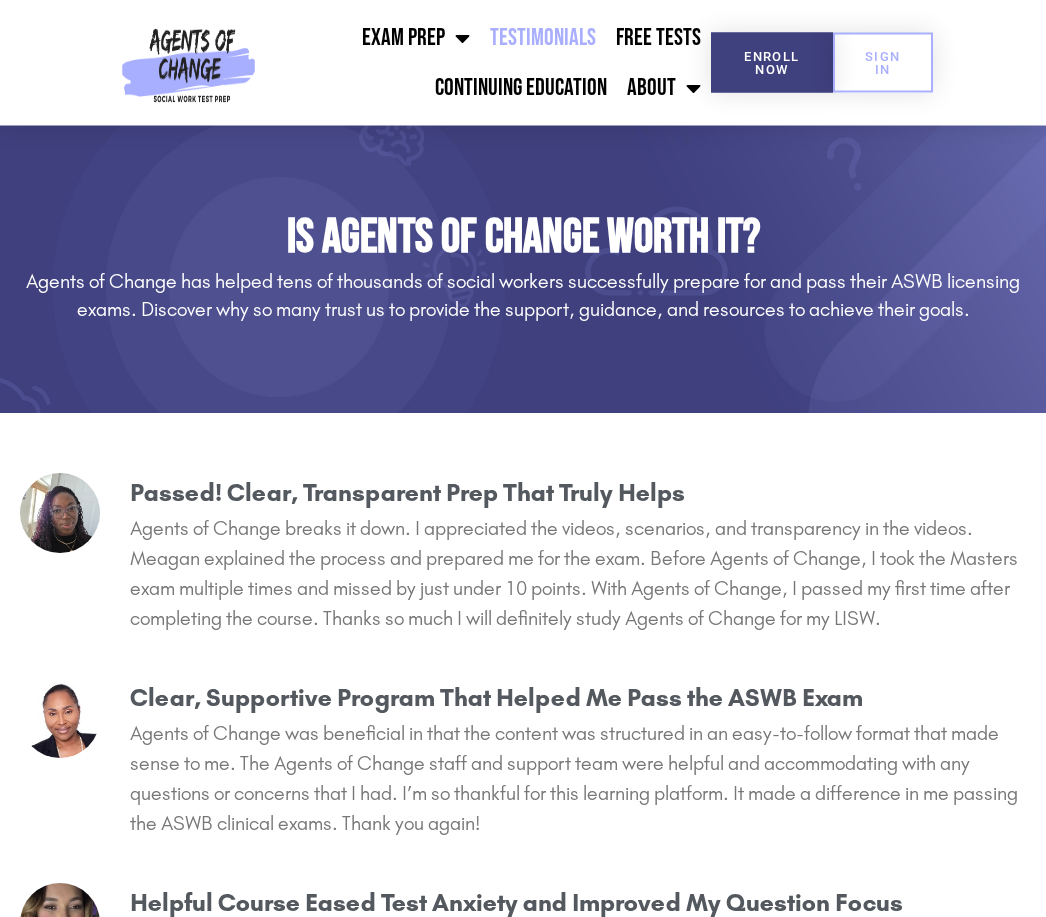 click on "Free Tests" 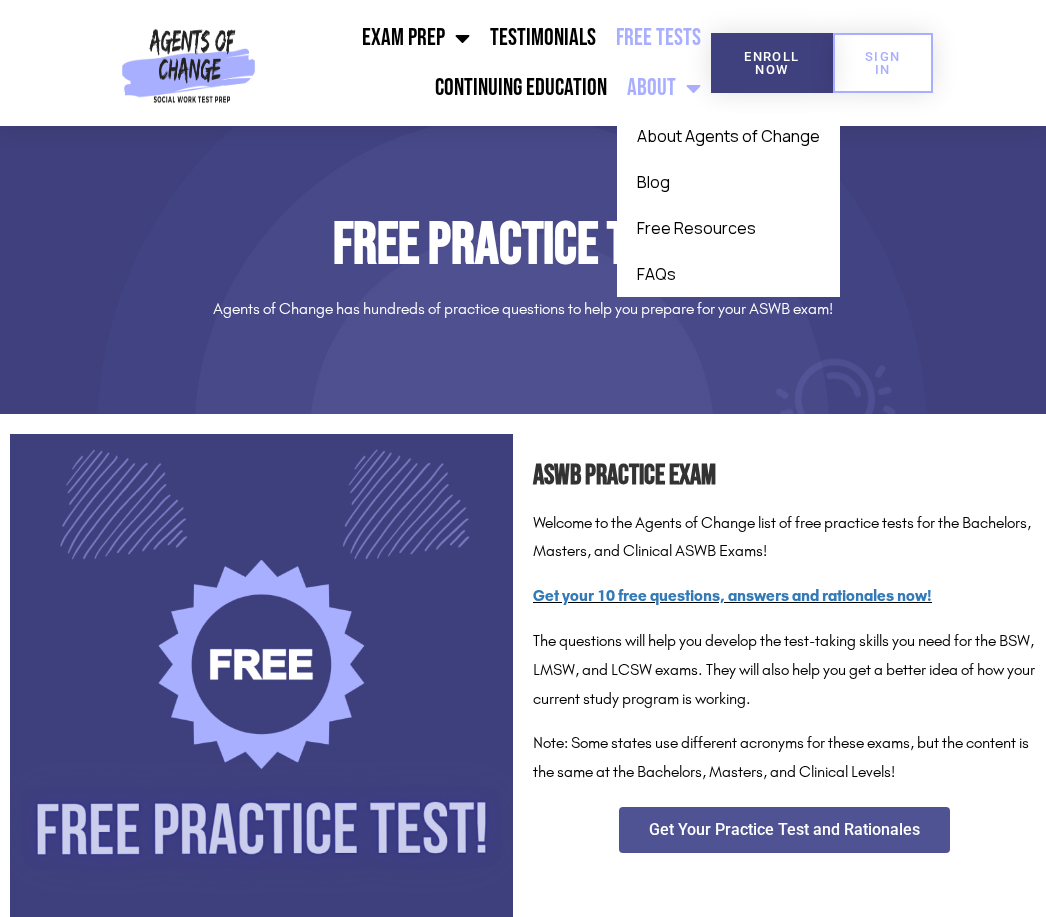 scroll, scrollTop: 0, scrollLeft: 0, axis: both 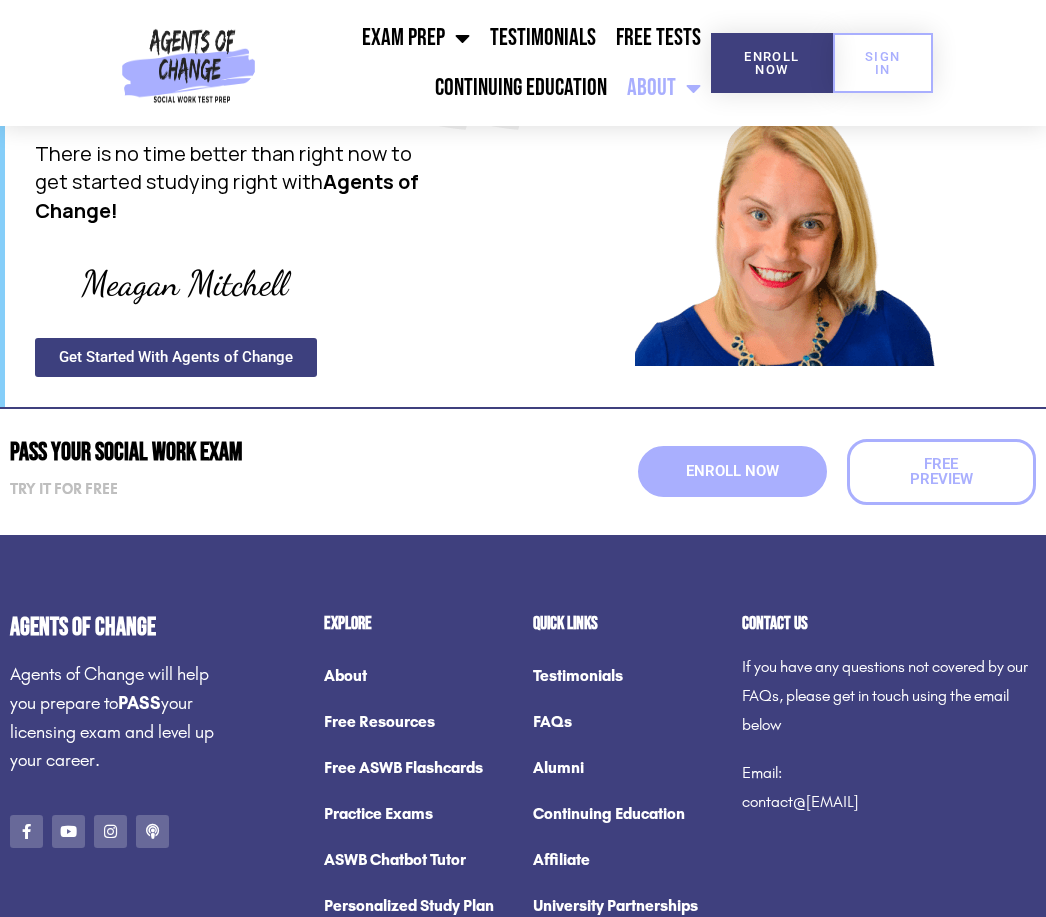 click on "Enroll Now" at bounding box center (732, 471) 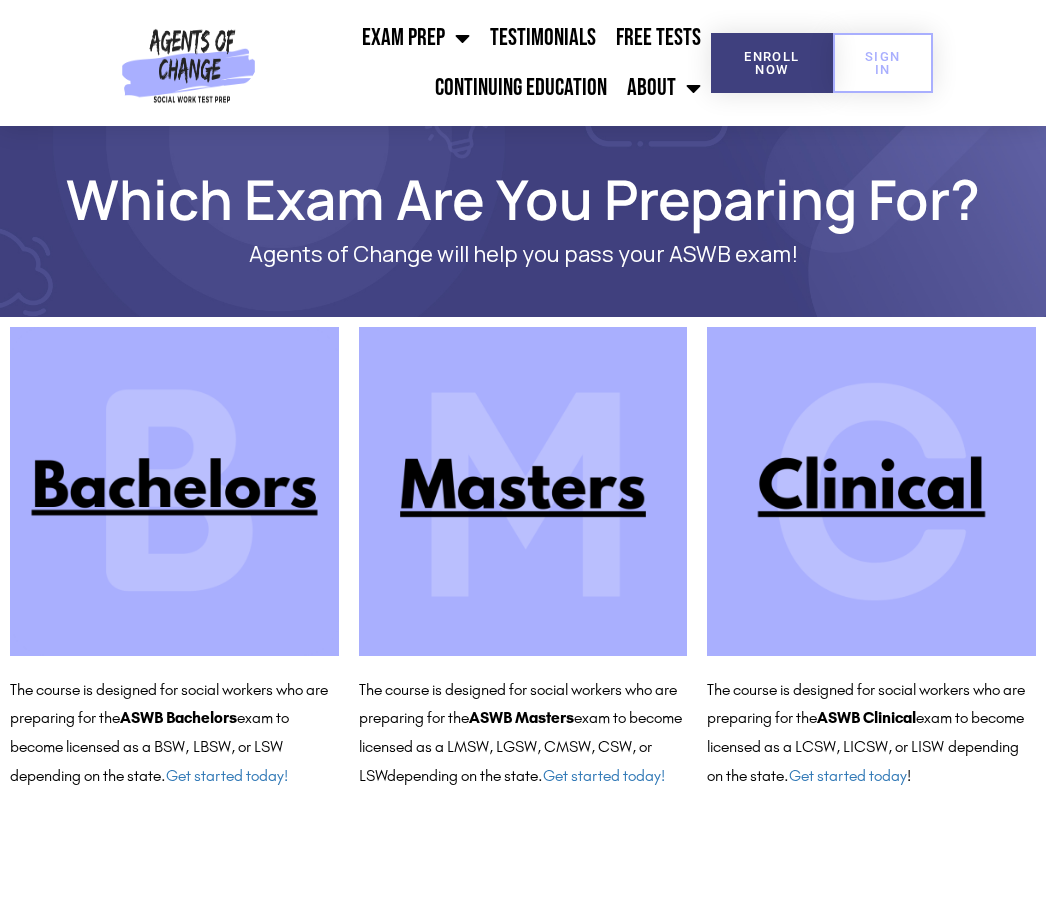 scroll, scrollTop: 0, scrollLeft: 0, axis: both 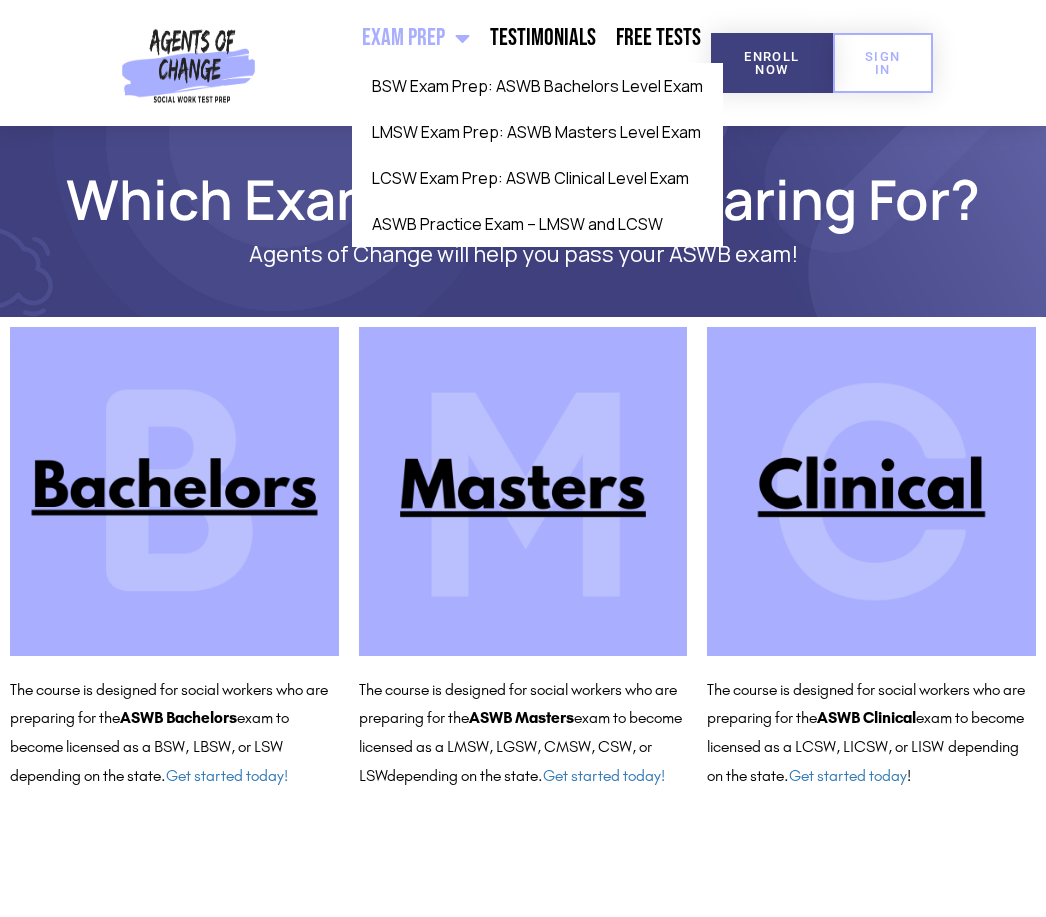 click on "ASWB Practice Exam – LMSW and LCSW" 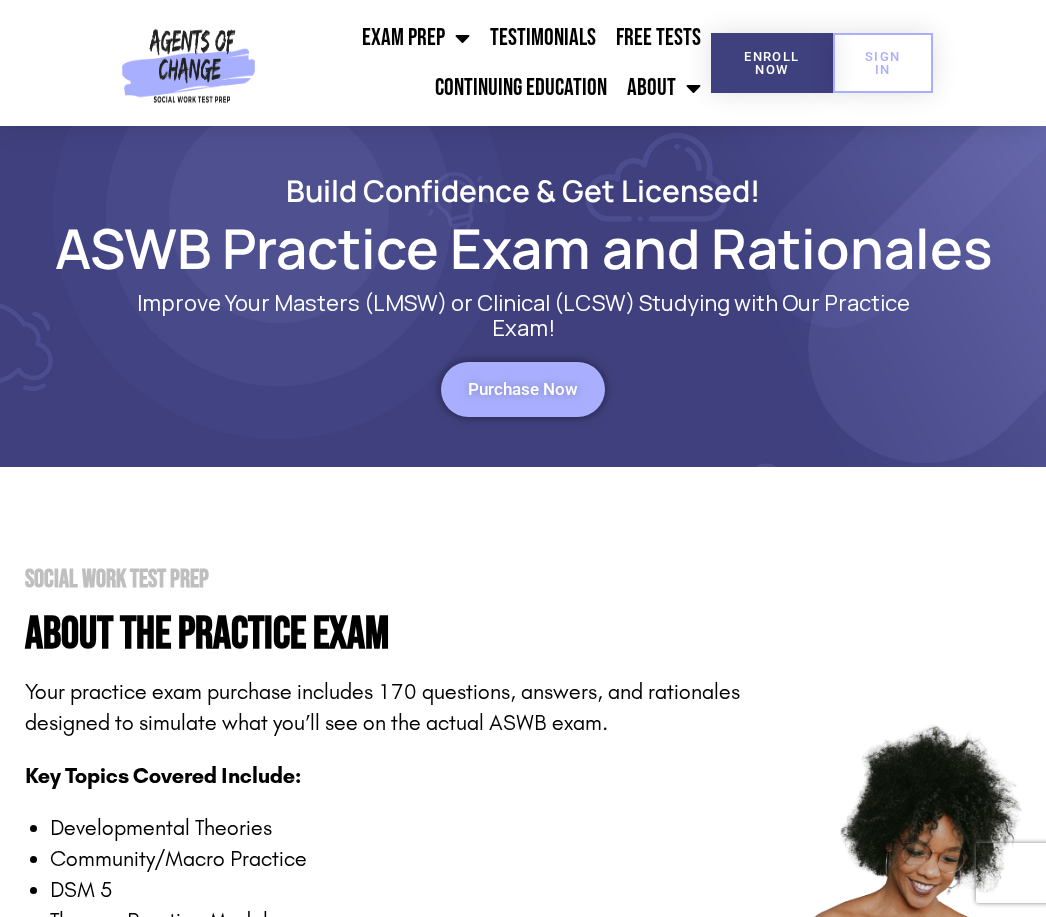 scroll, scrollTop: 0, scrollLeft: 0, axis: both 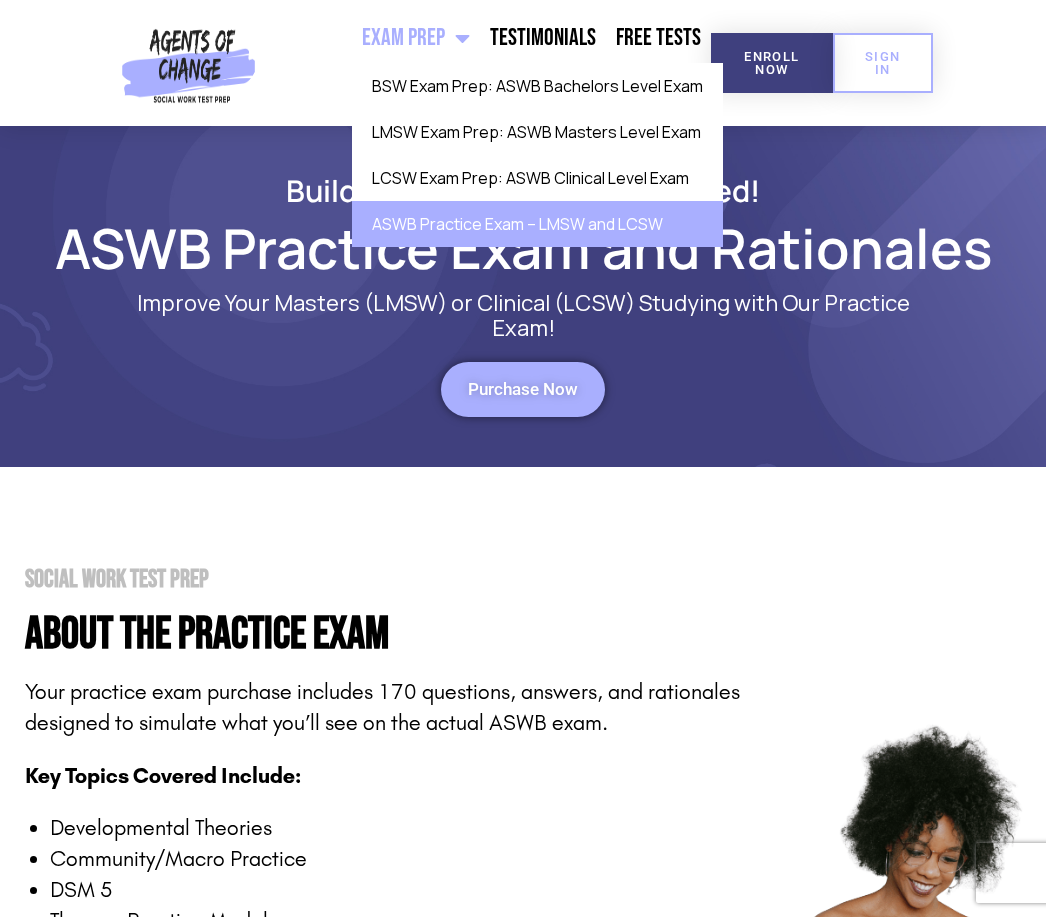 click on "LMSW Exam Prep: ASWB Masters Level Exam" 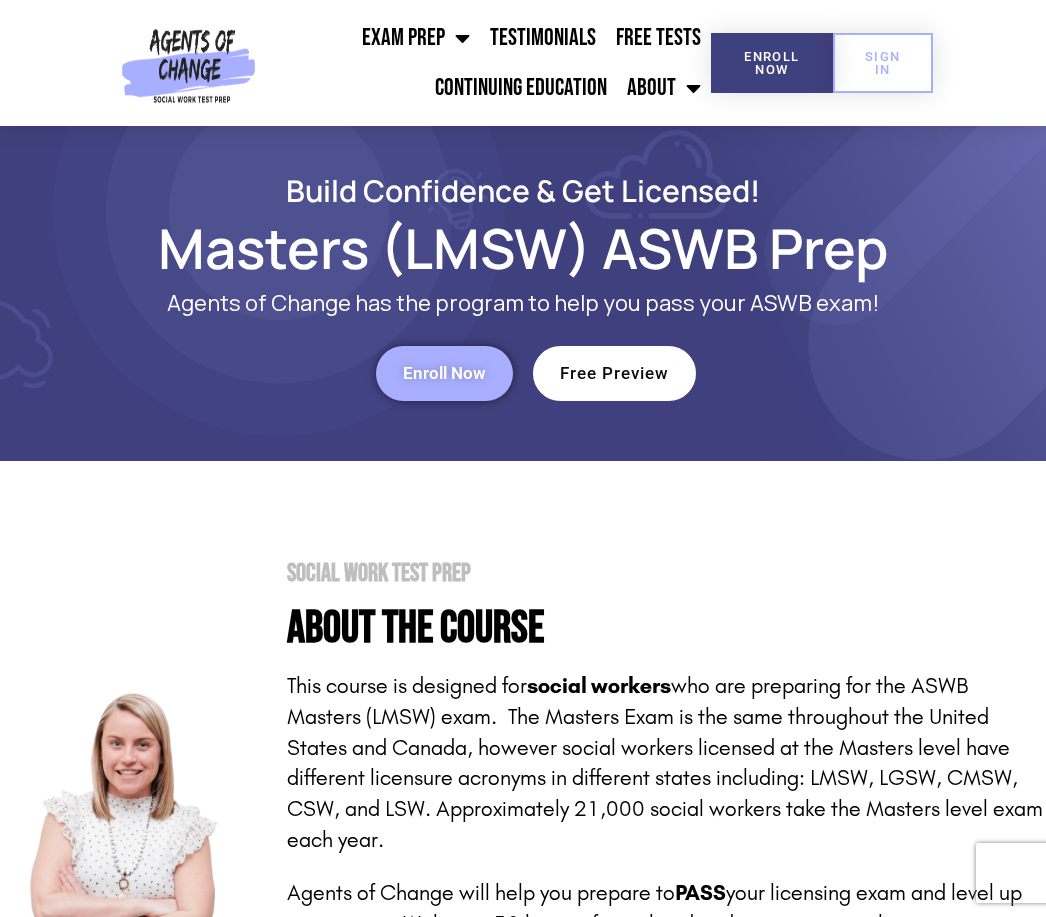 scroll, scrollTop: 0, scrollLeft: 0, axis: both 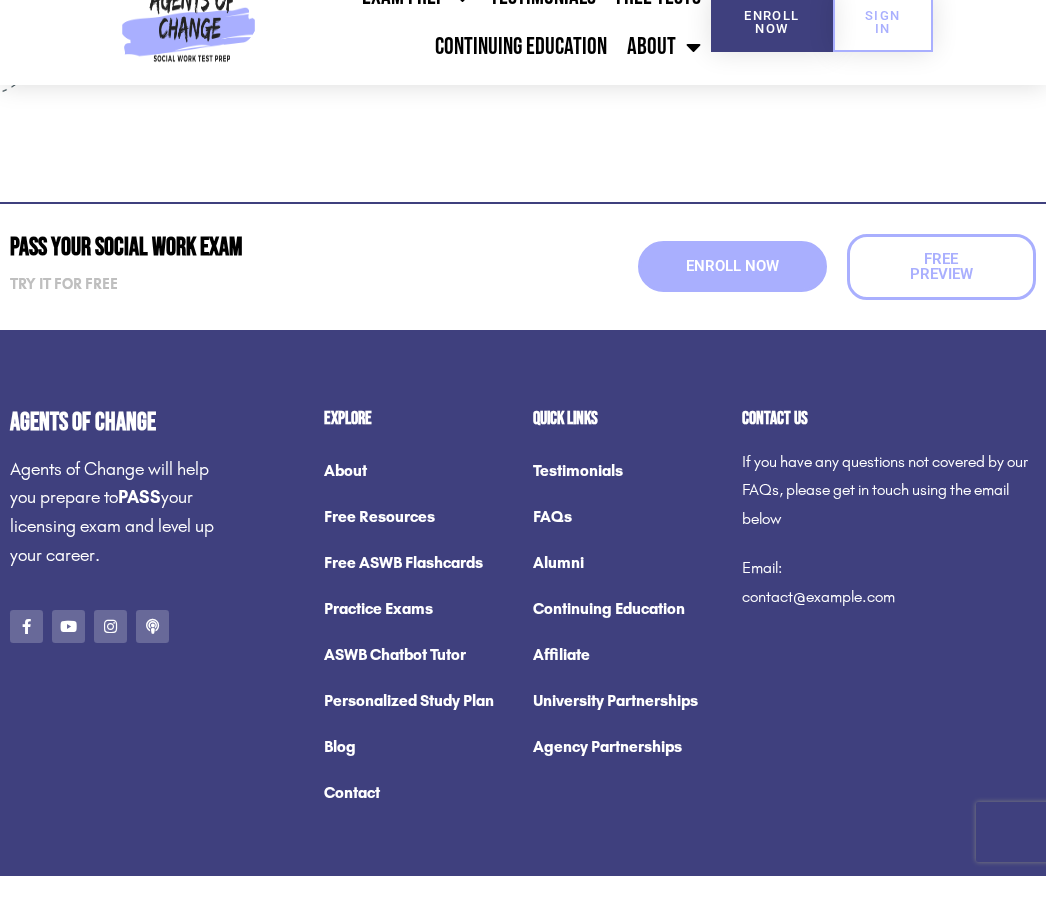click on "Free Resources" 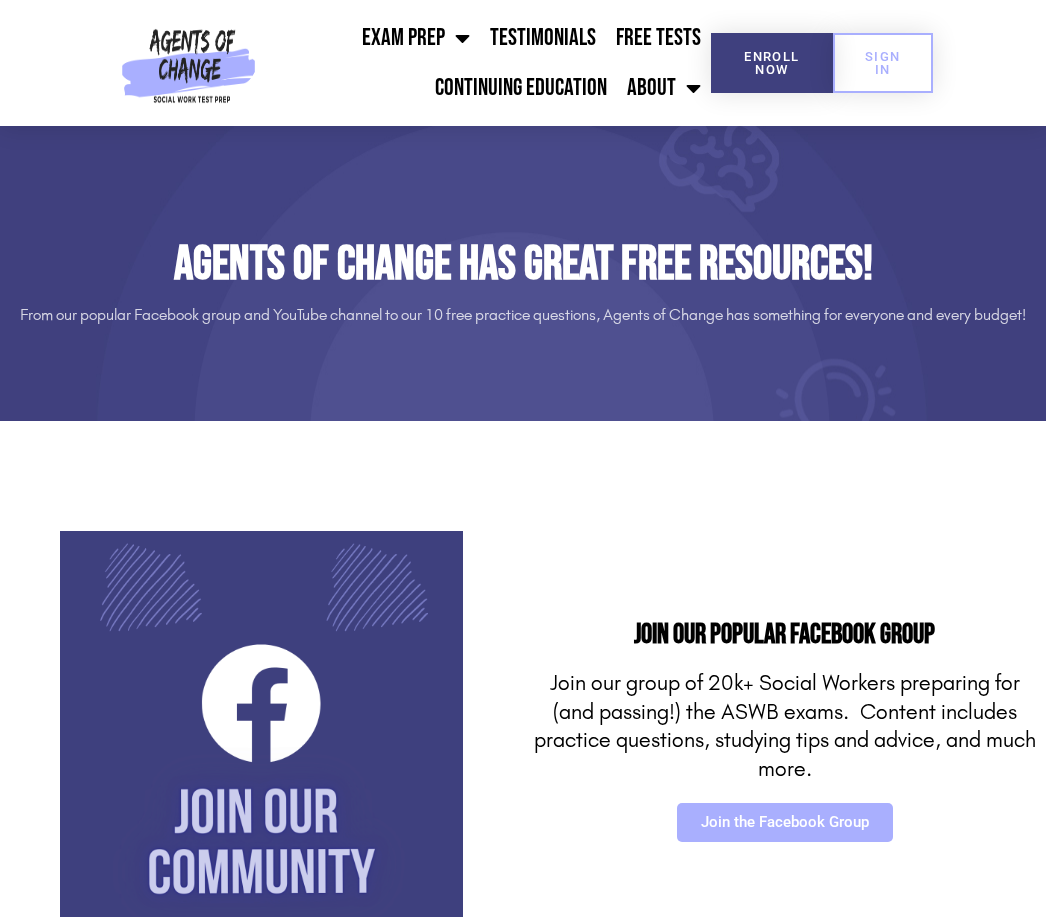 scroll, scrollTop: 0, scrollLeft: 0, axis: both 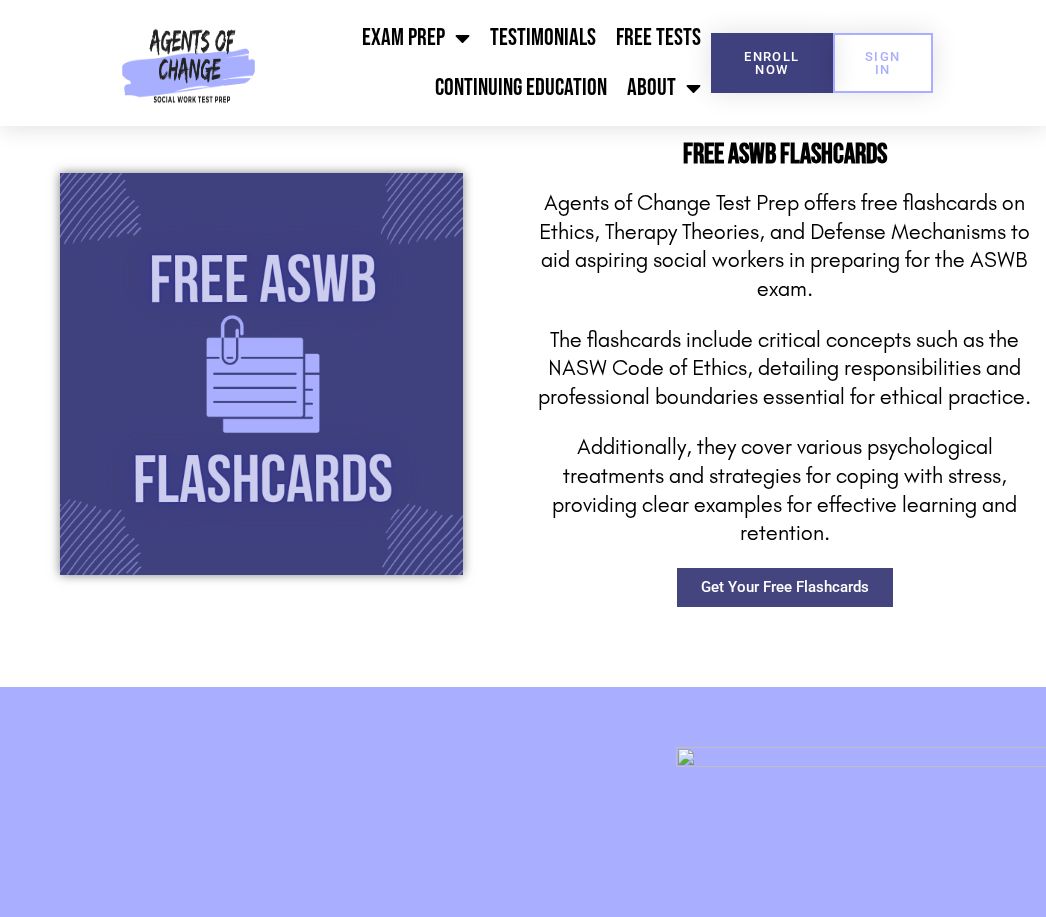 click on "Get Your Free Flashcards" at bounding box center (785, 587) 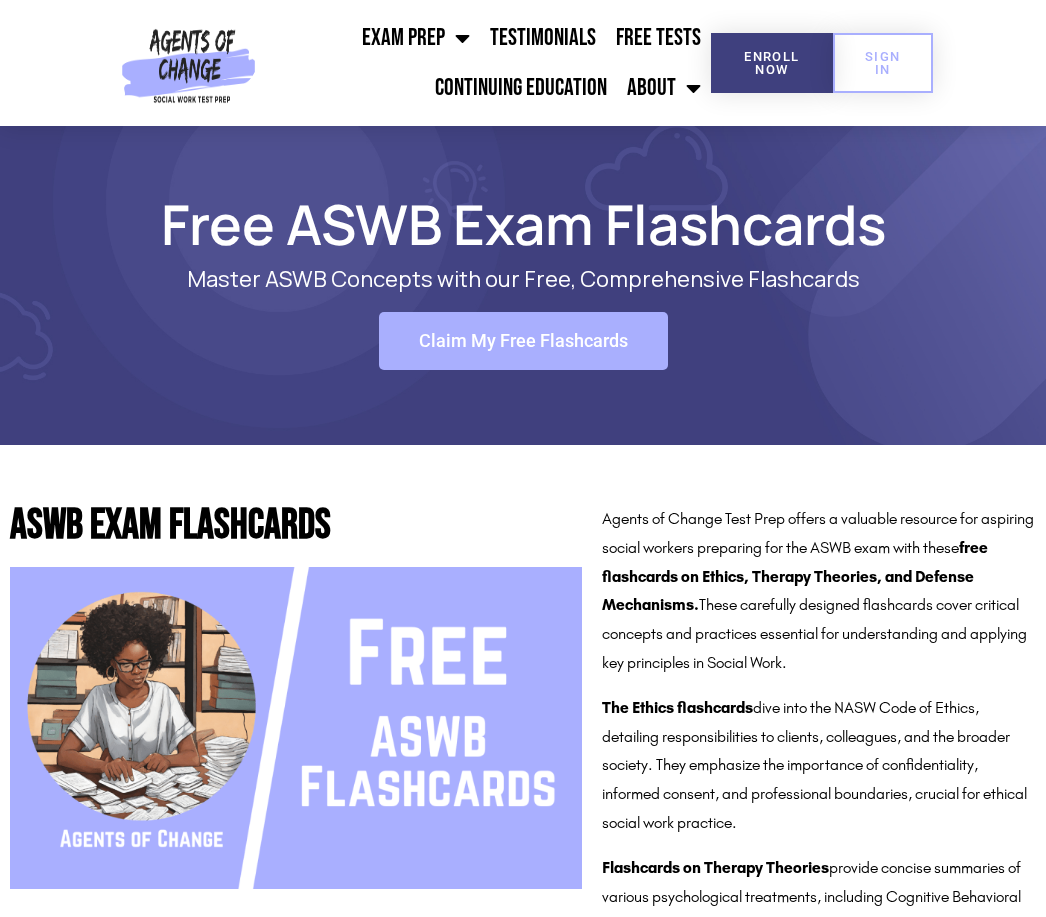 scroll, scrollTop: 0, scrollLeft: 0, axis: both 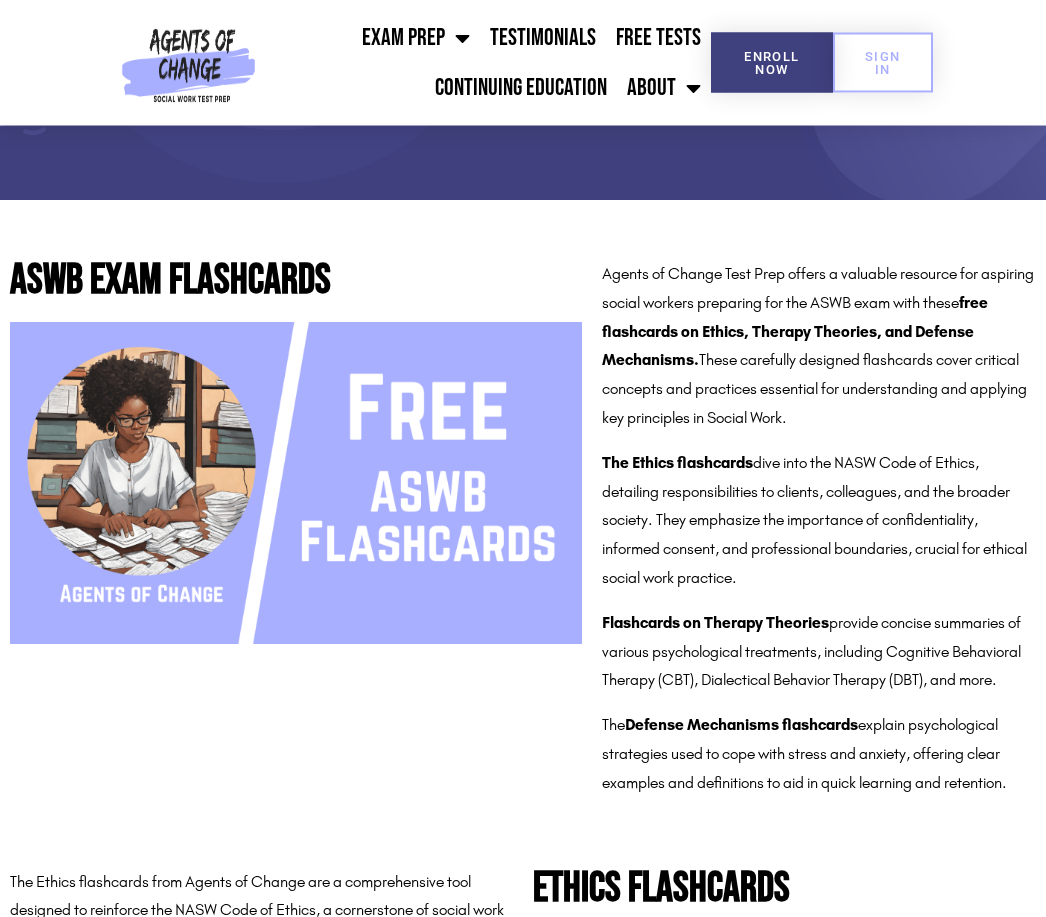 click at bounding box center [296, 484] 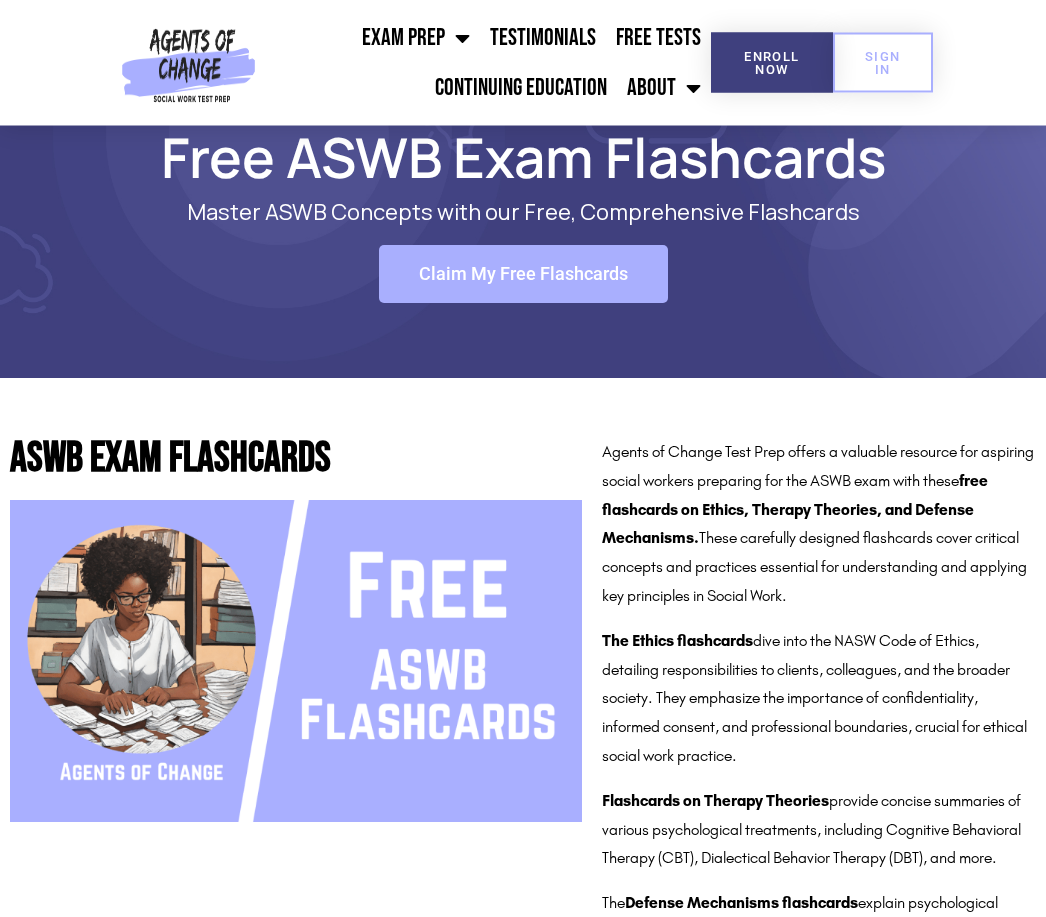 scroll, scrollTop: 0, scrollLeft: 0, axis: both 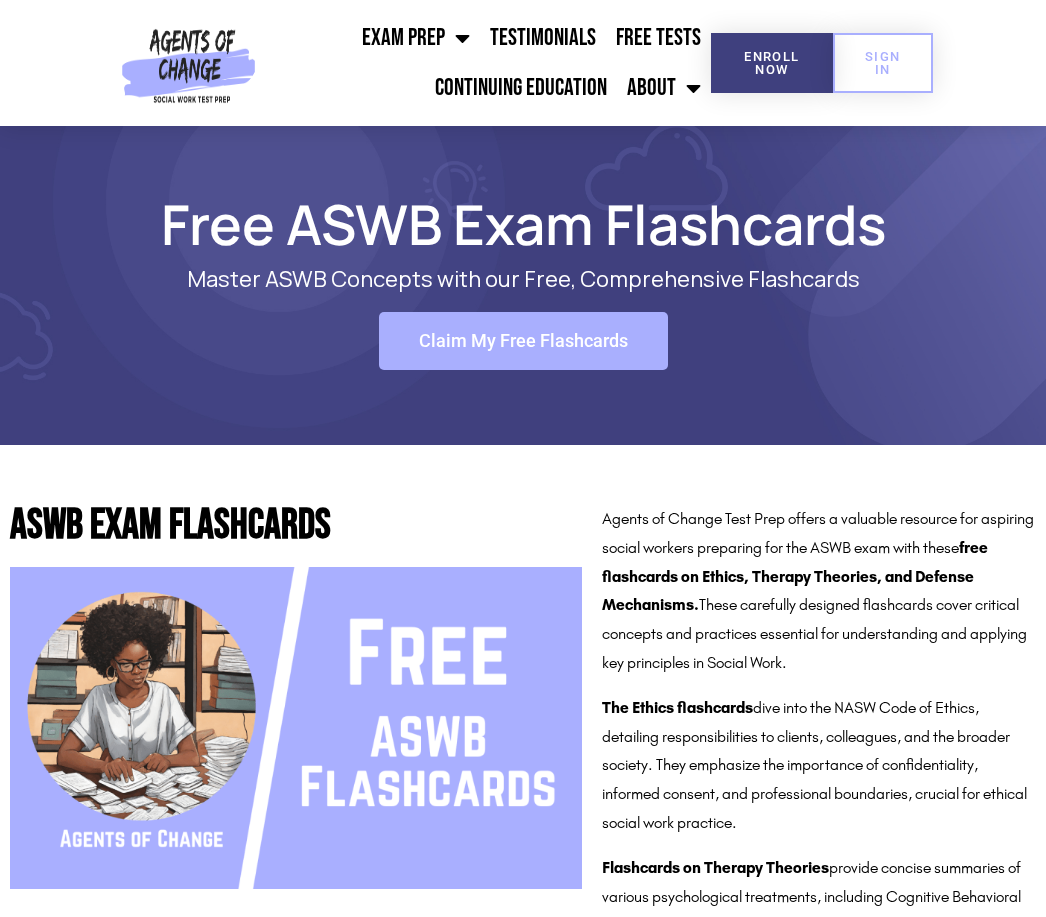 click on "Testimonials" 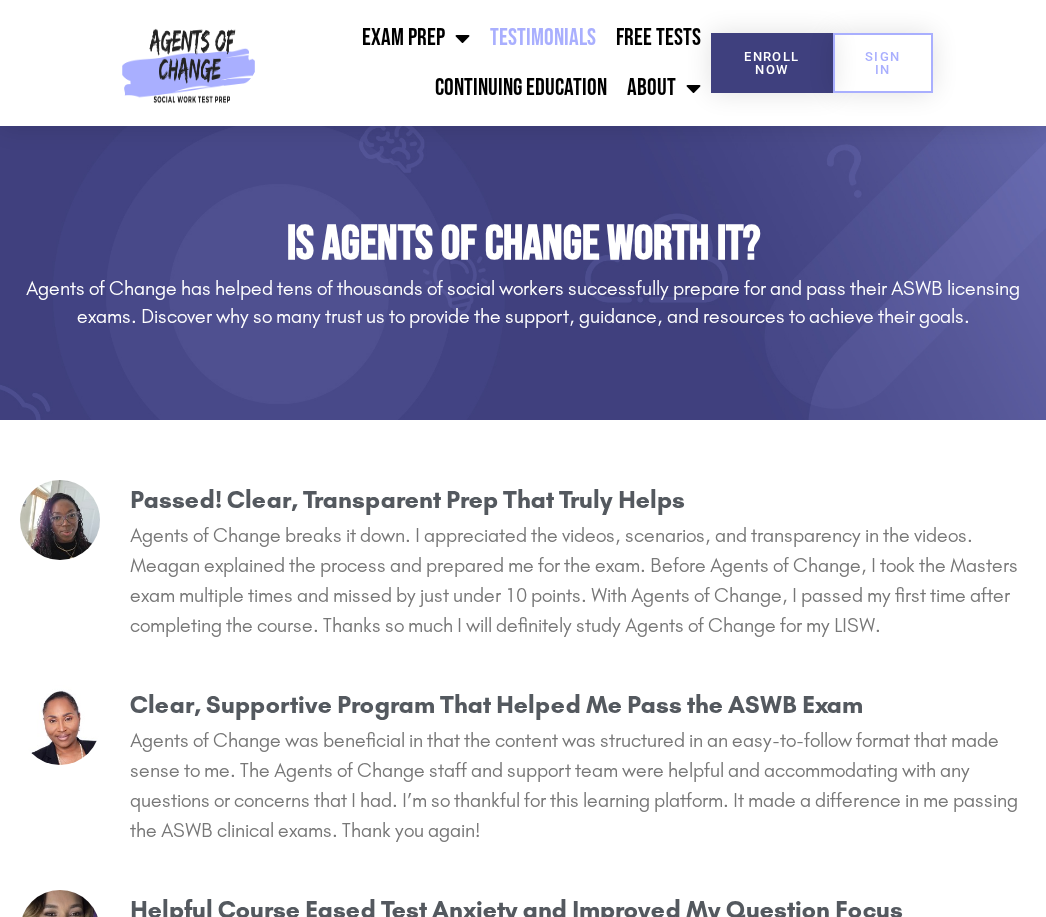 scroll, scrollTop: 0, scrollLeft: 0, axis: both 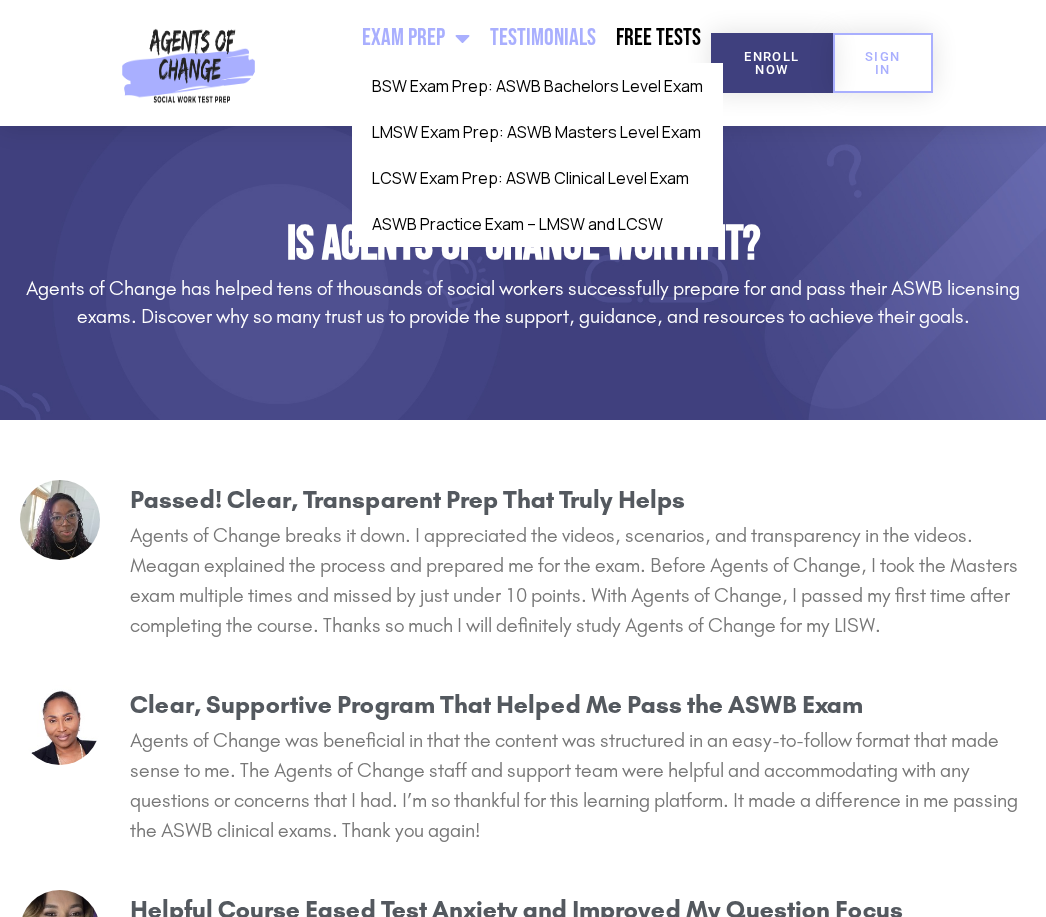 click on "LMSW Exam Prep: ASWB Masters Level Exam" 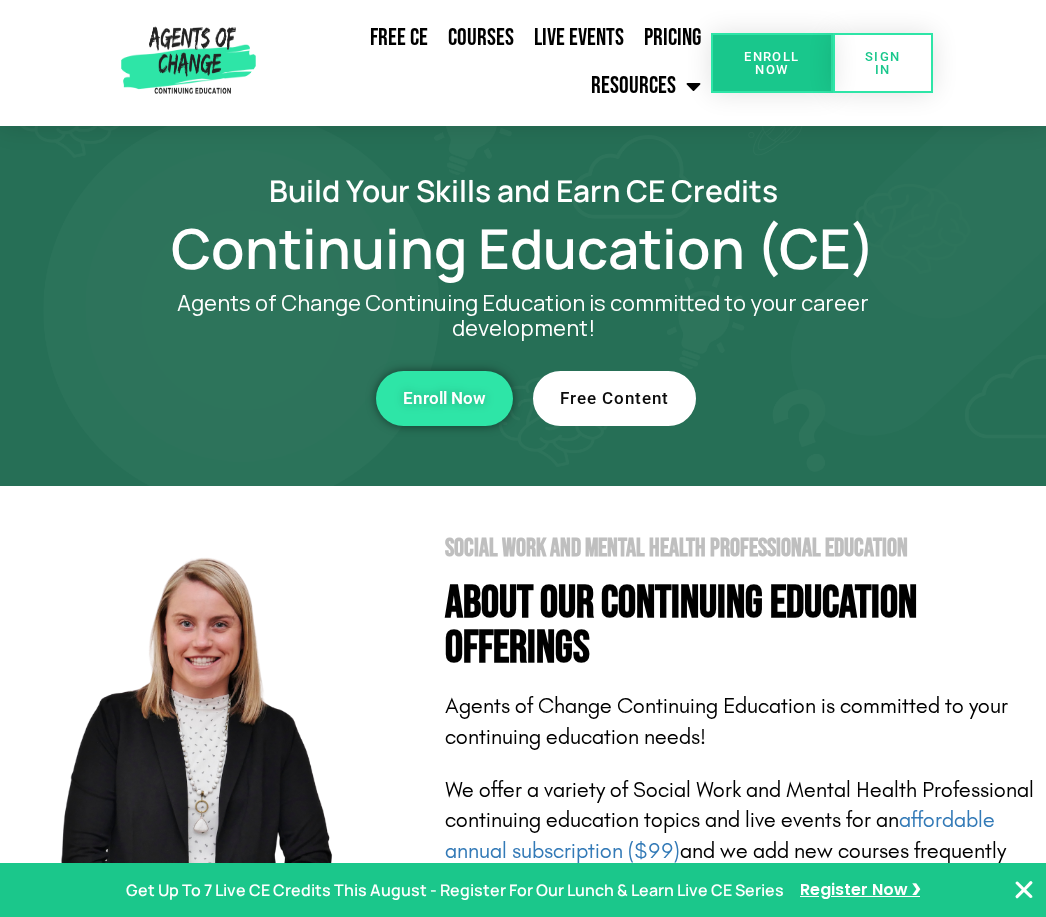 scroll, scrollTop: 0, scrollLeft: 0, axis: both 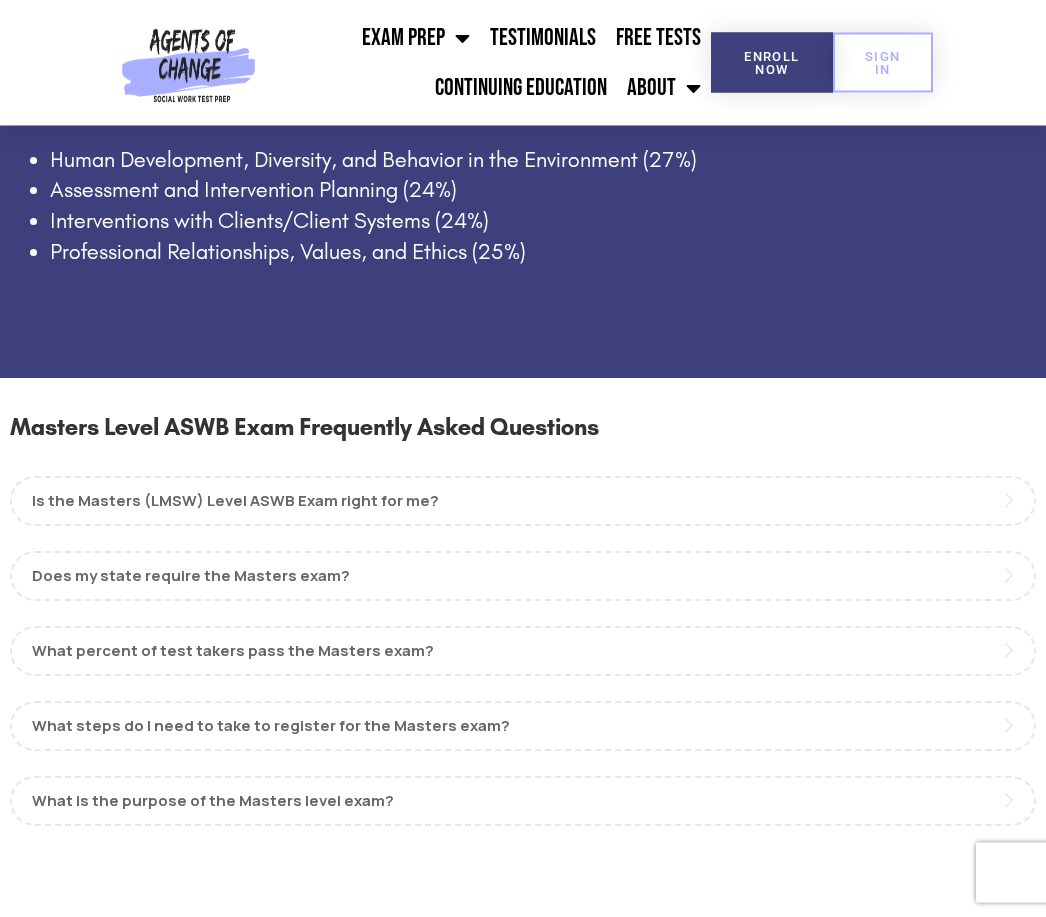 click on "Does my state require the Masters exam?" at bounding box center (523, 577) 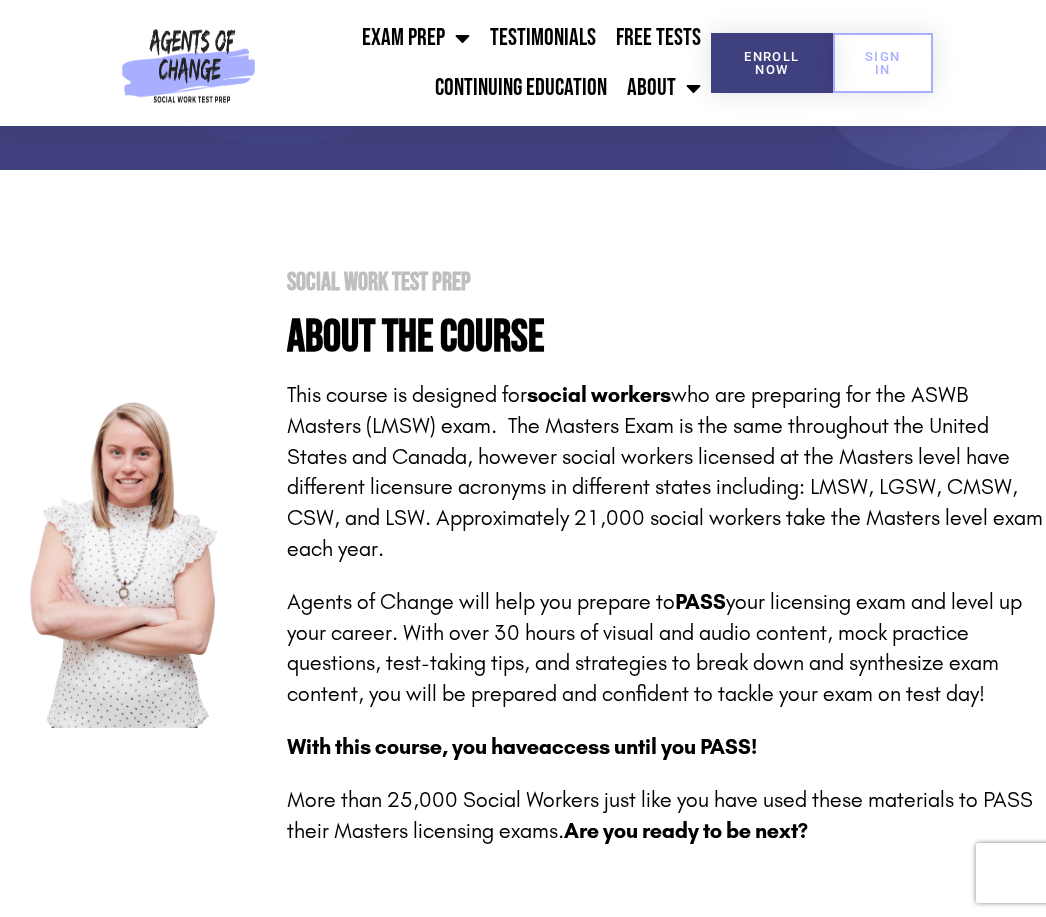 scroll, scrollTop: 0, scrollLeft: 0, axis: both 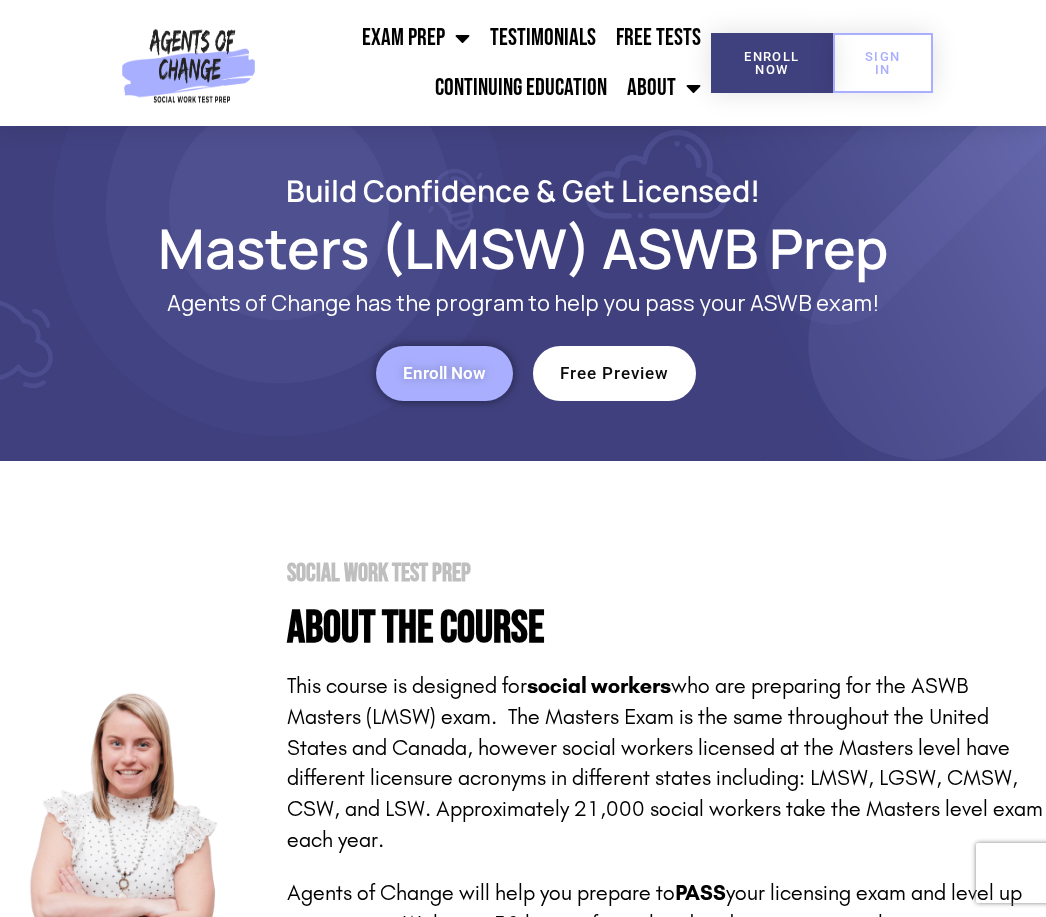 click on "Enroll Now" at bounding box center (444, 373) 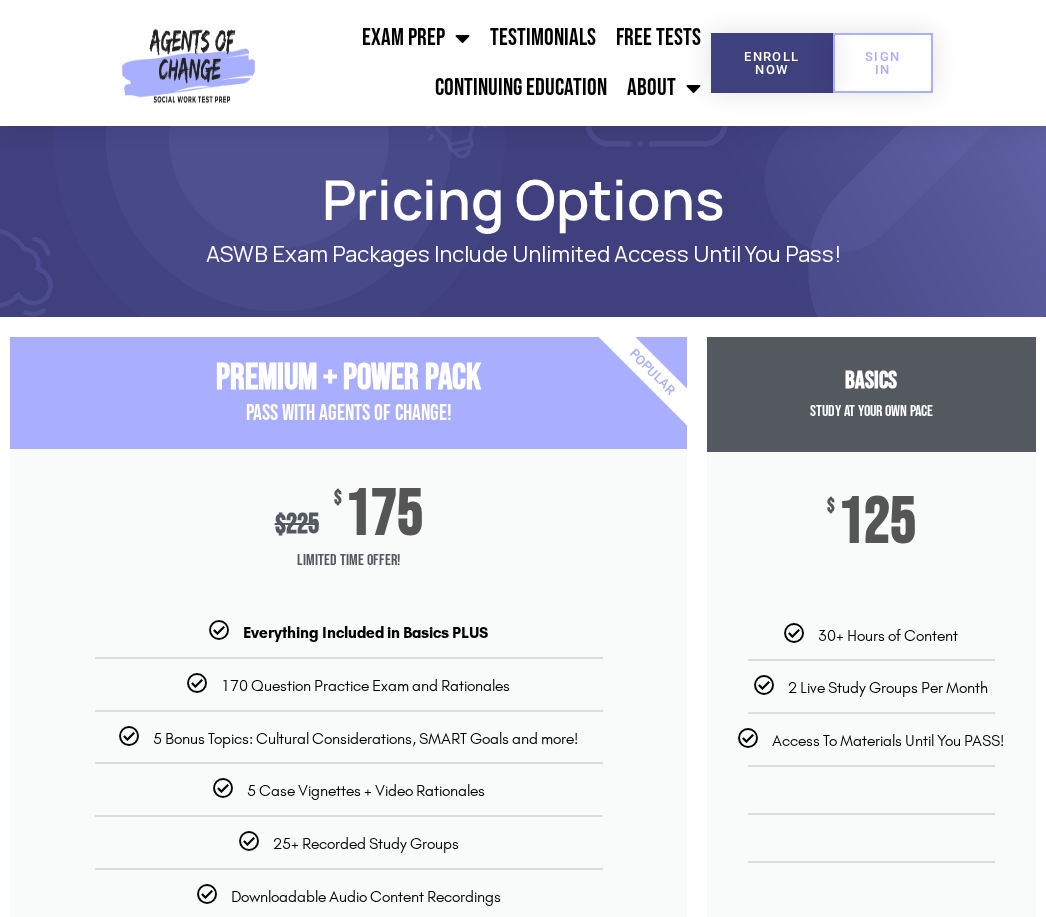 scroll, scrollTop: 0, scrollLeft: 0, axis: both 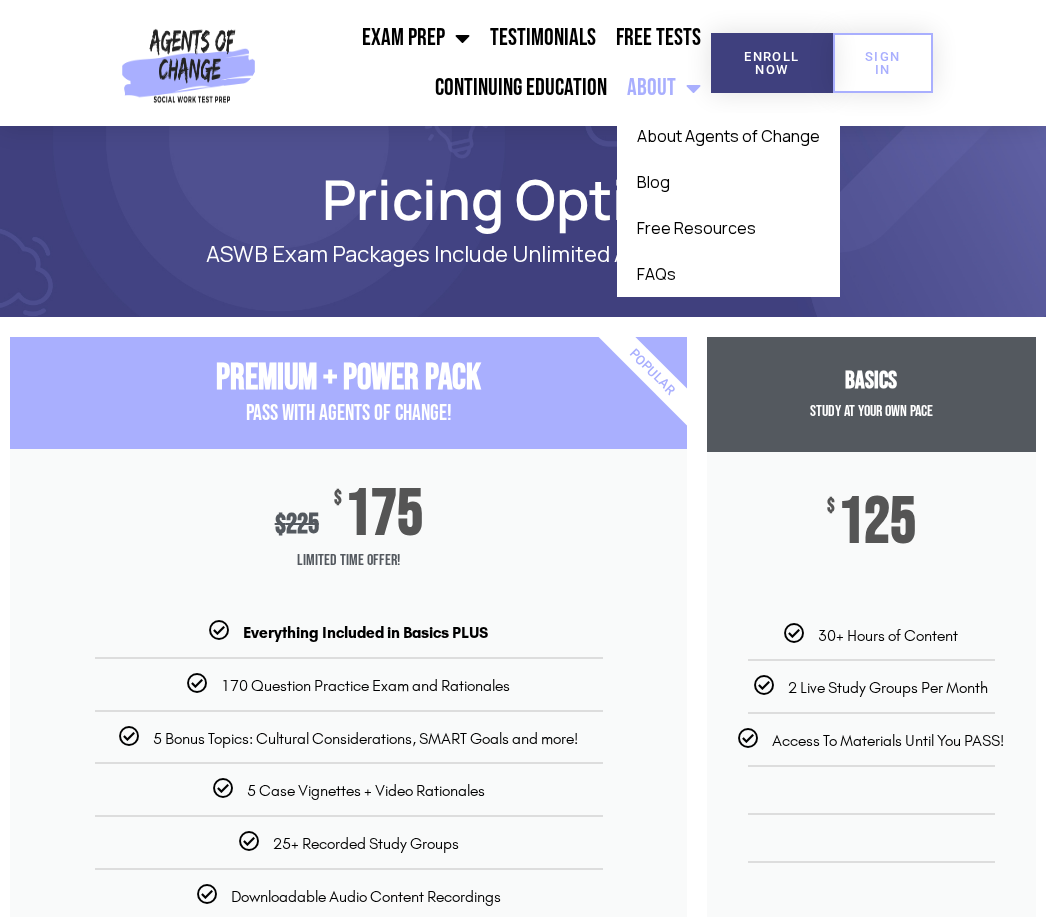 click on "About Agents of Change" 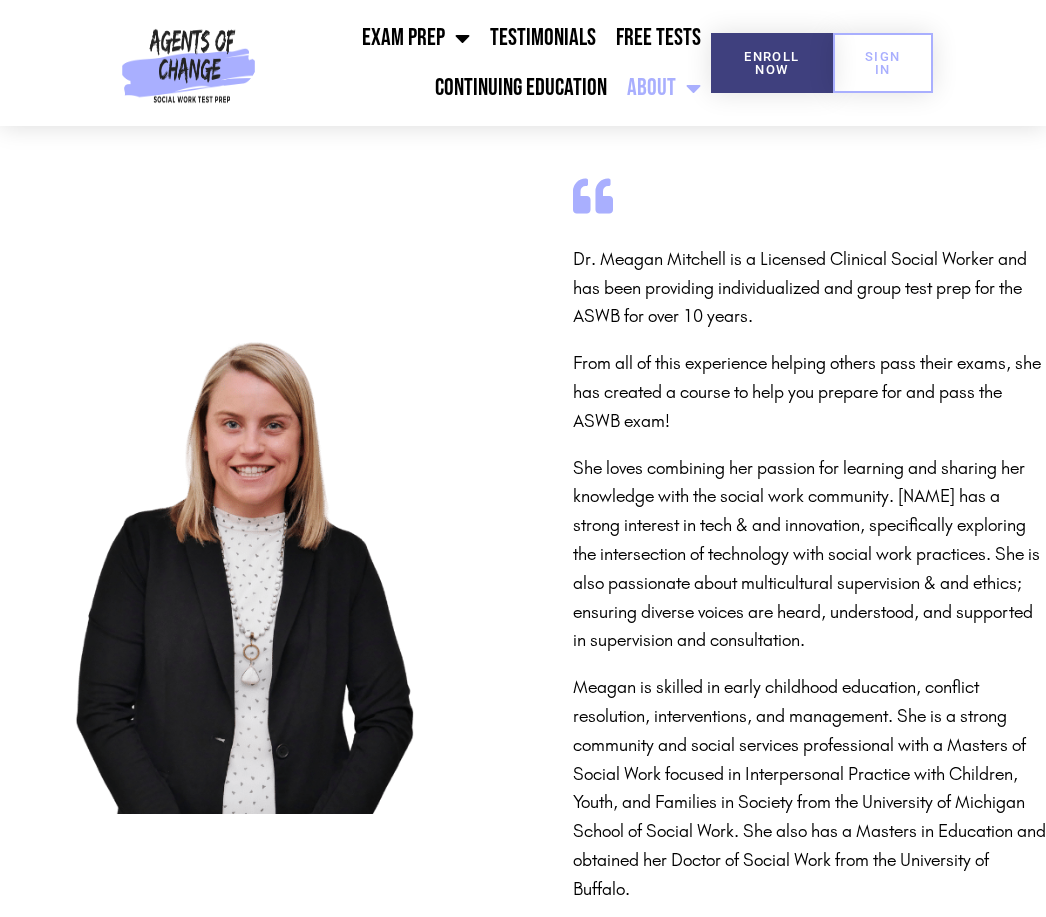 scroll, scrollTop: 0, scrollLeft: 0, axis: both 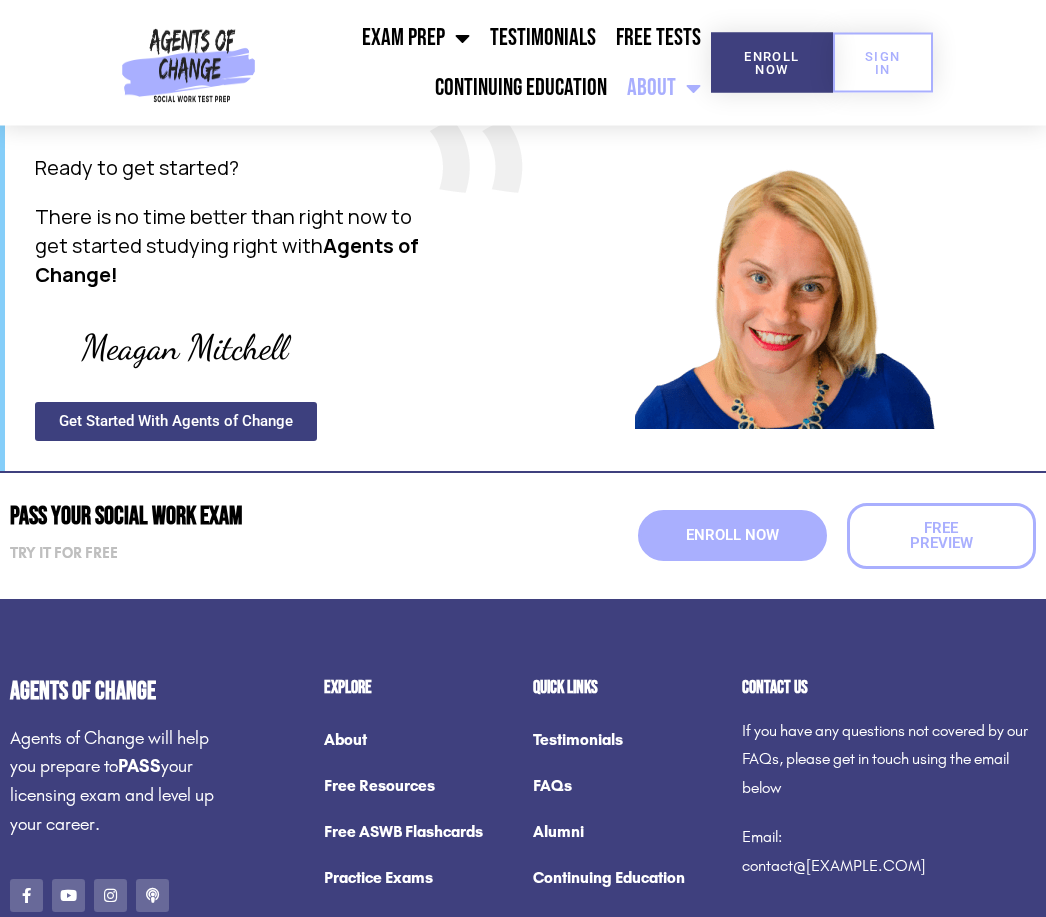 click on "Get Started With Agents of Change" at bounding box center (176, 422) 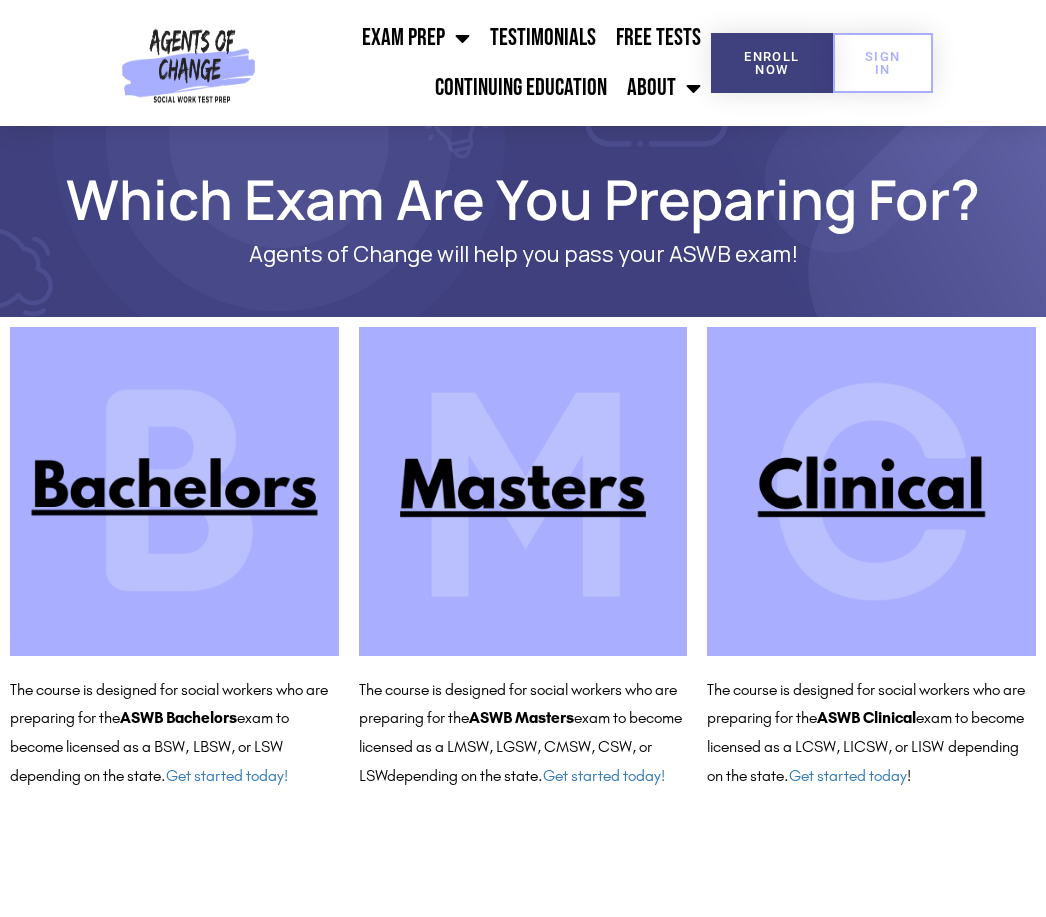 scroll, scrollTop: 0, scrollLeft: 0, axis: both 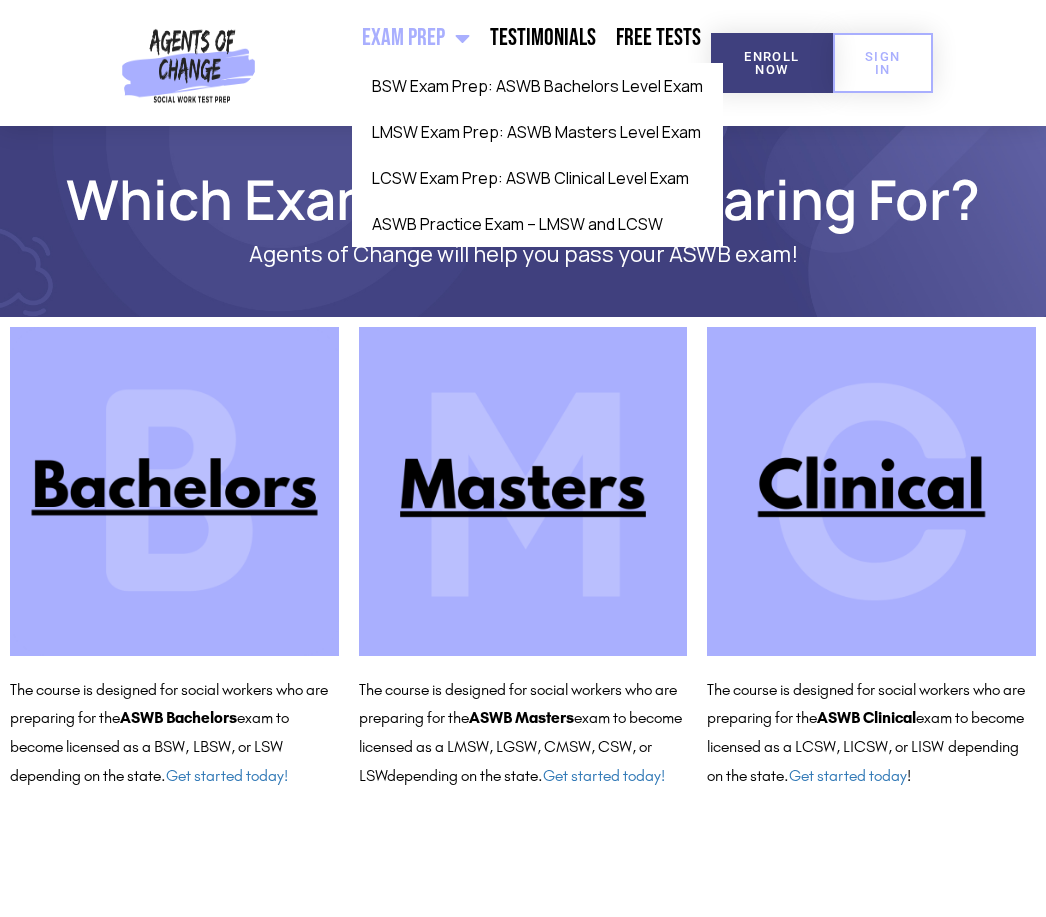 click on "ASWB Practice Exam – LMSW and LCSW" 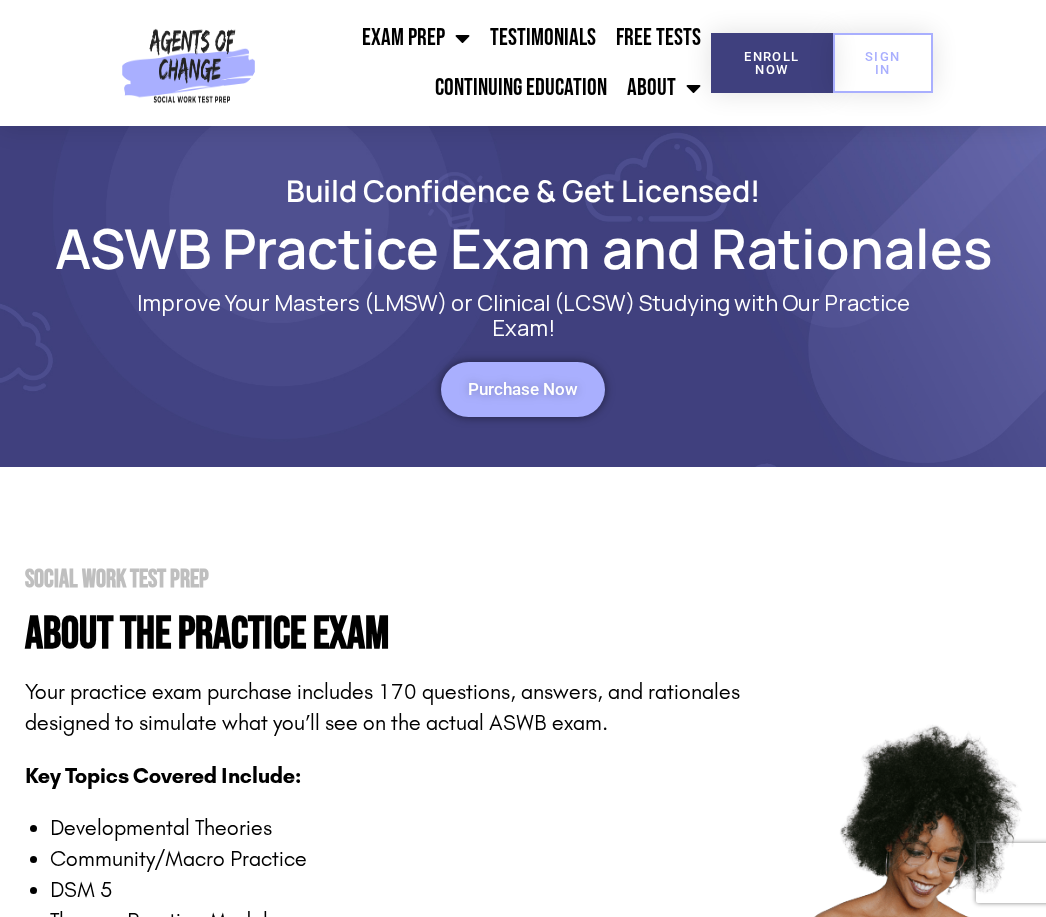 scroll, scrollTop: 0, scrollLeft: 0, axis: both 